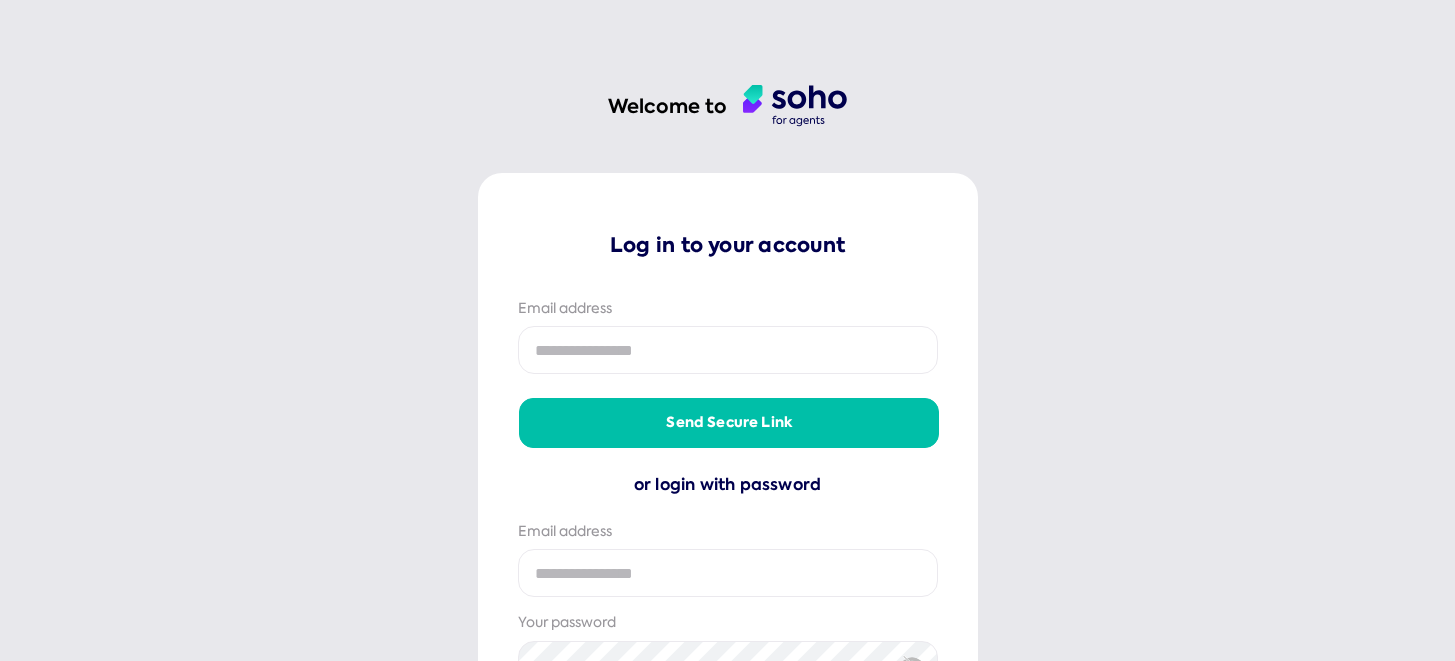 scroll, scrollTop: 0, scrollLeft: 0, axis: both 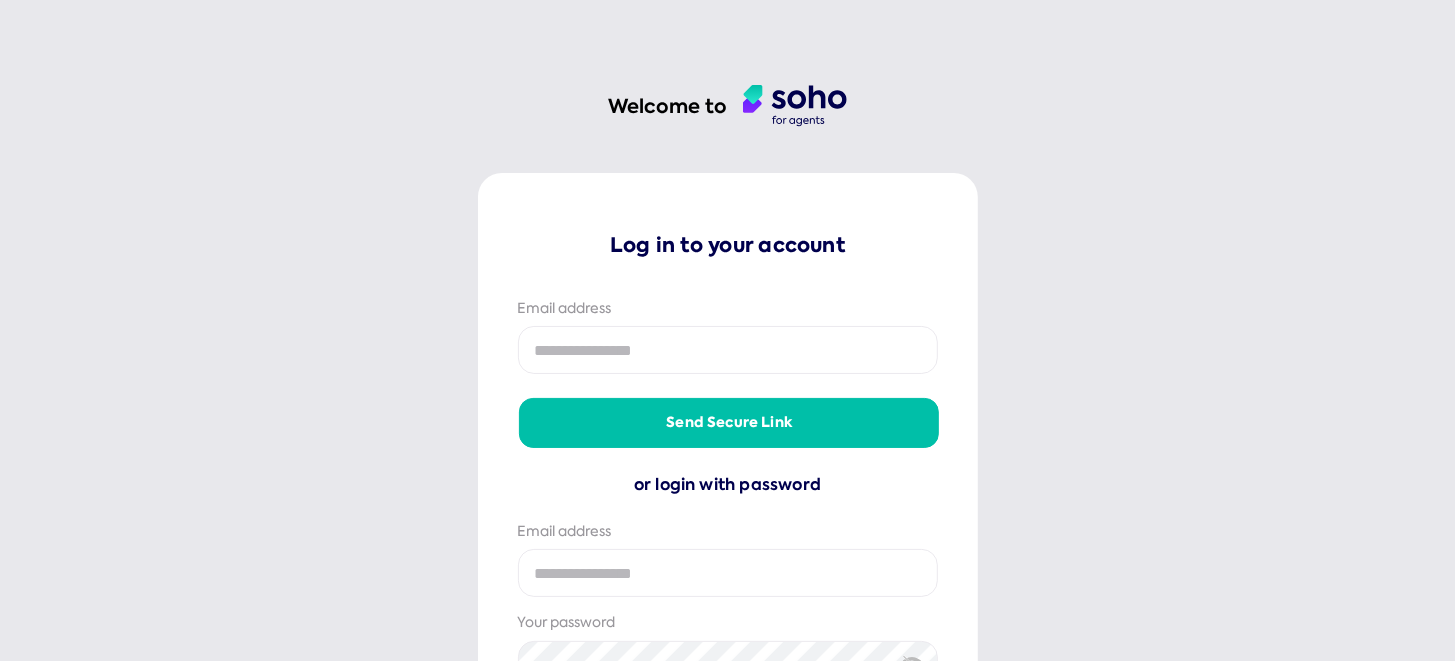 click at bounding box center [728, 350] 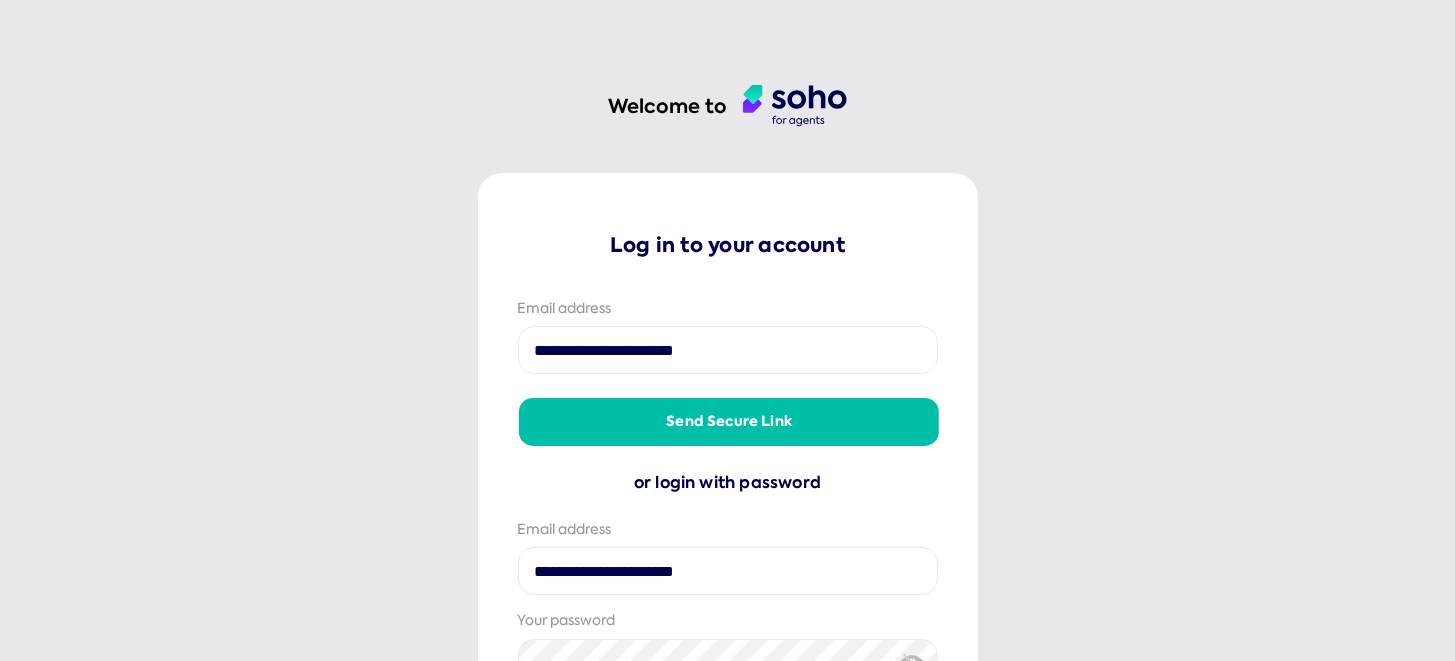 click on "Send secure link" at bounding box center [729, 422] 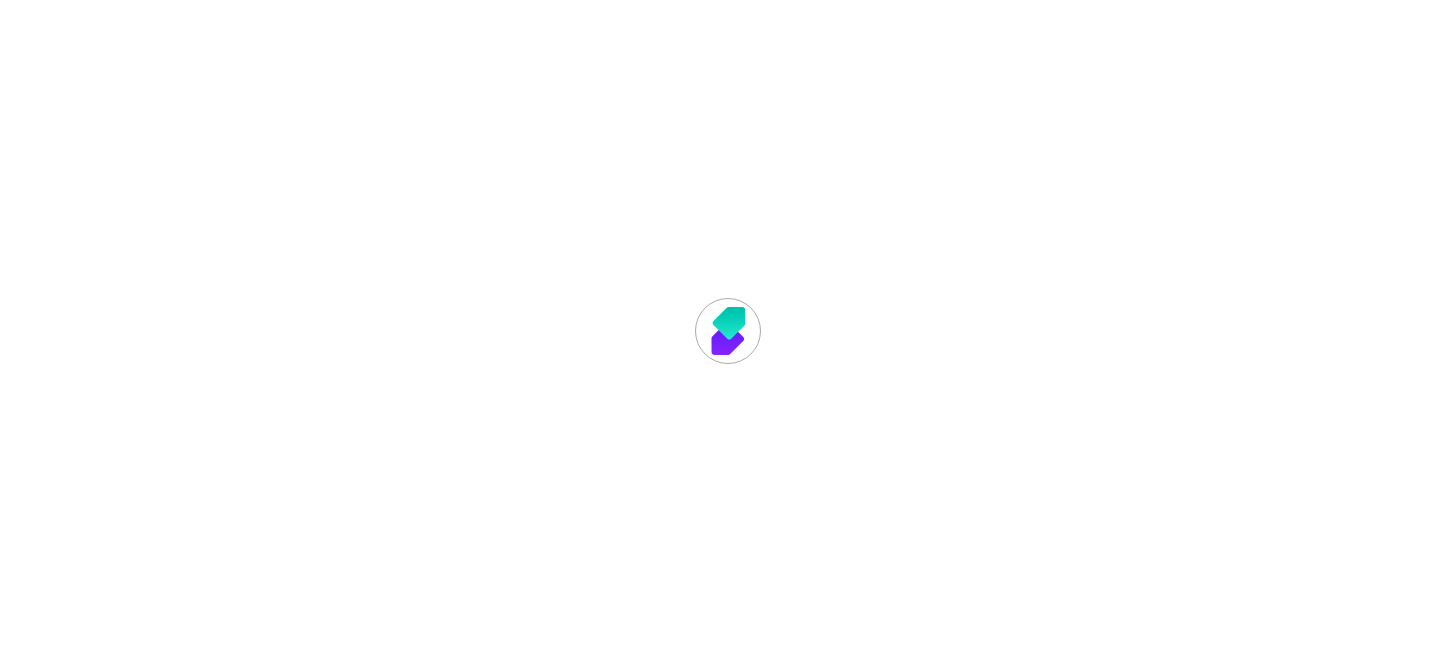 scroll, scrollTop: 0, scrollLeft: 0, axis: both 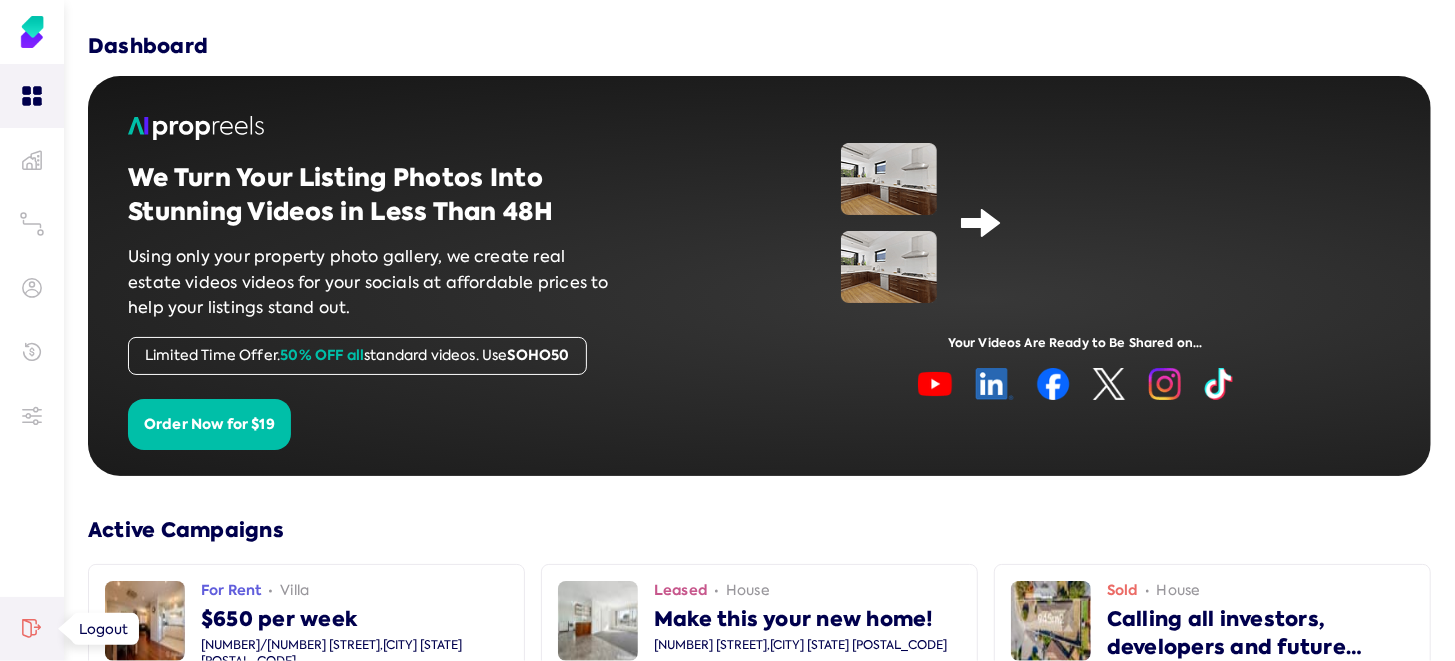 click at bounding box center (32, 629) 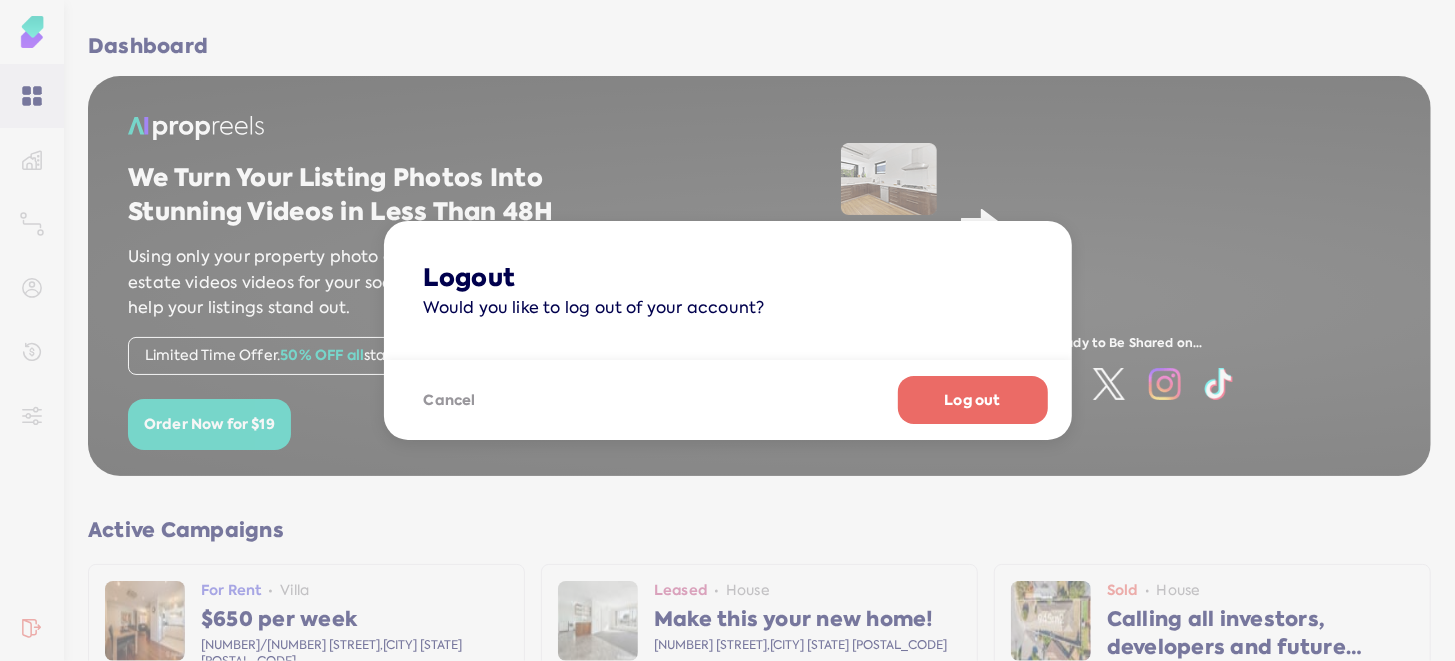 click on "Cancel" at bounding box center [450, 400] 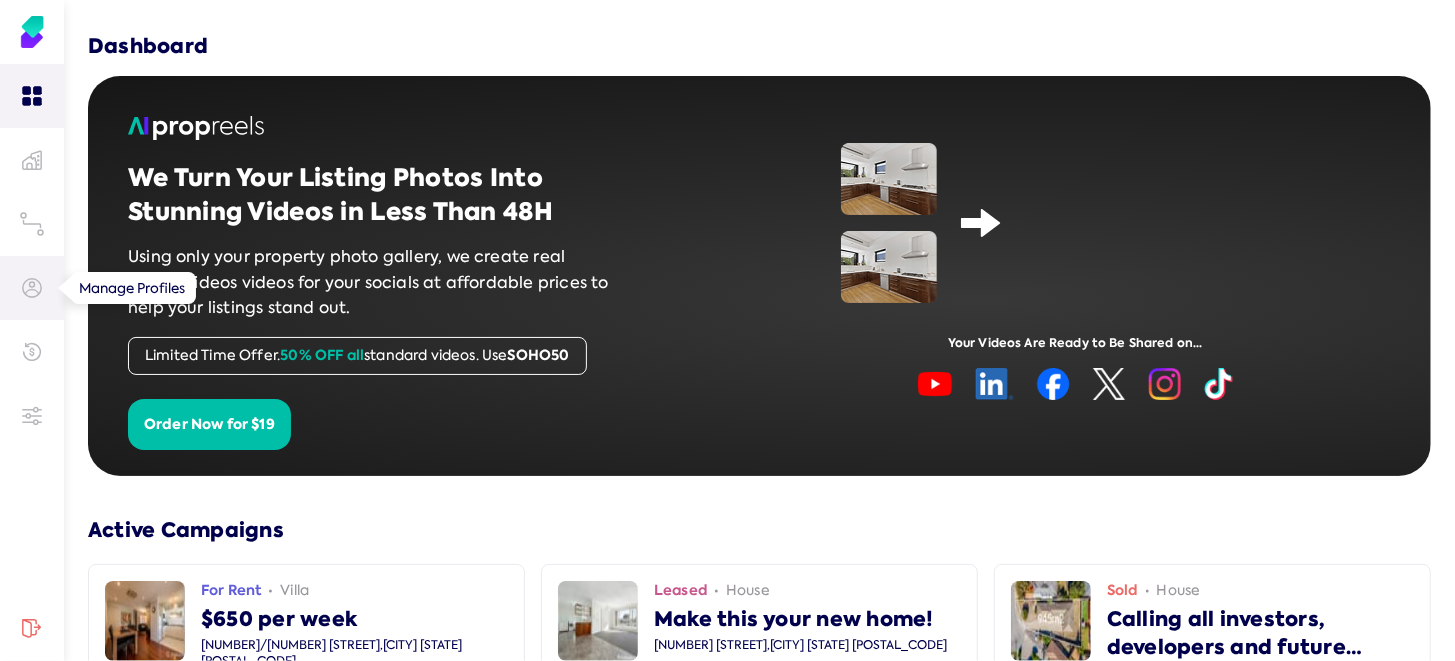 click at bounding box center (32, 288) 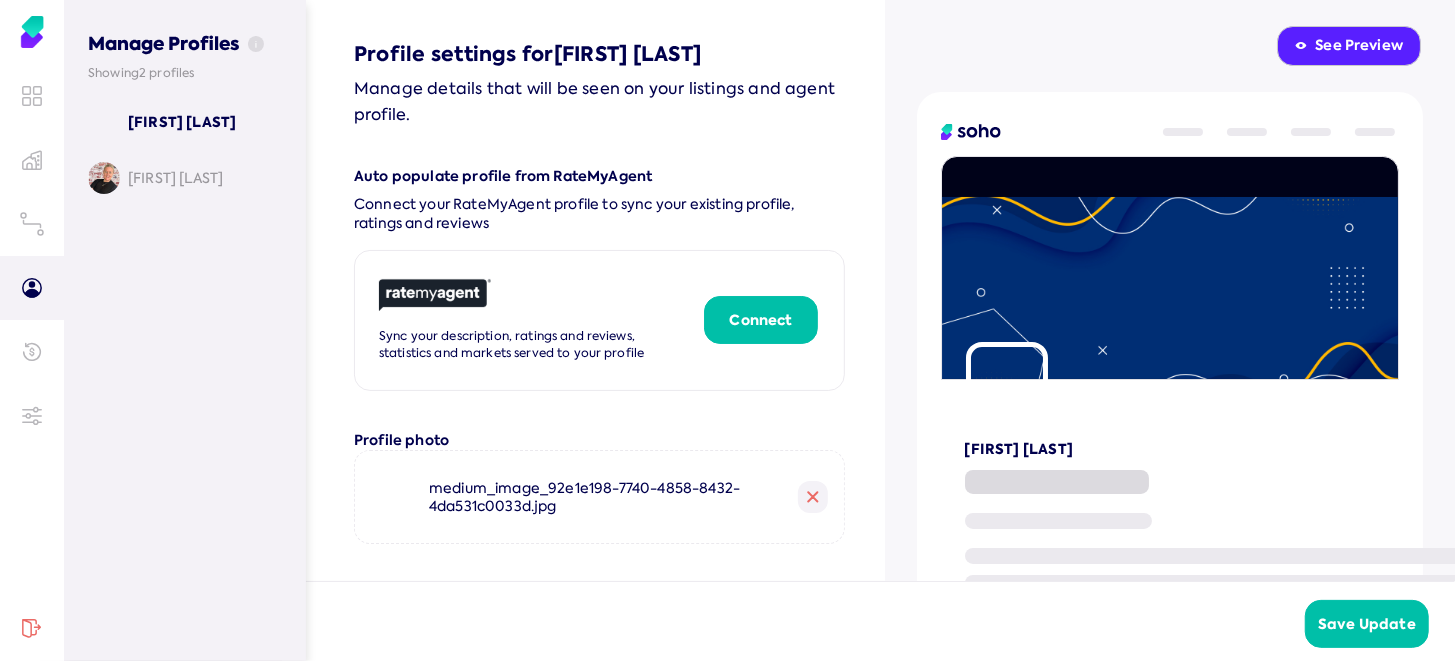 click at bounding box center (812, 497) 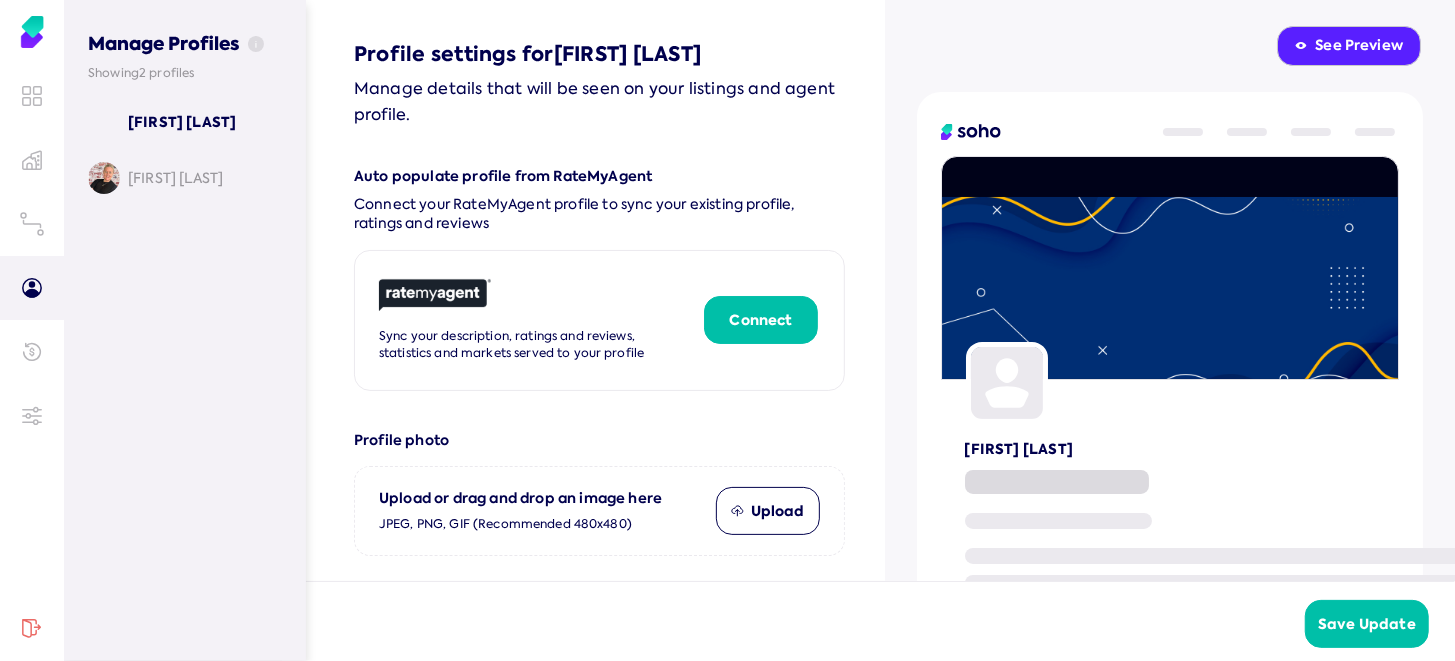 click on "Upload" at bounding box center [768, 511] 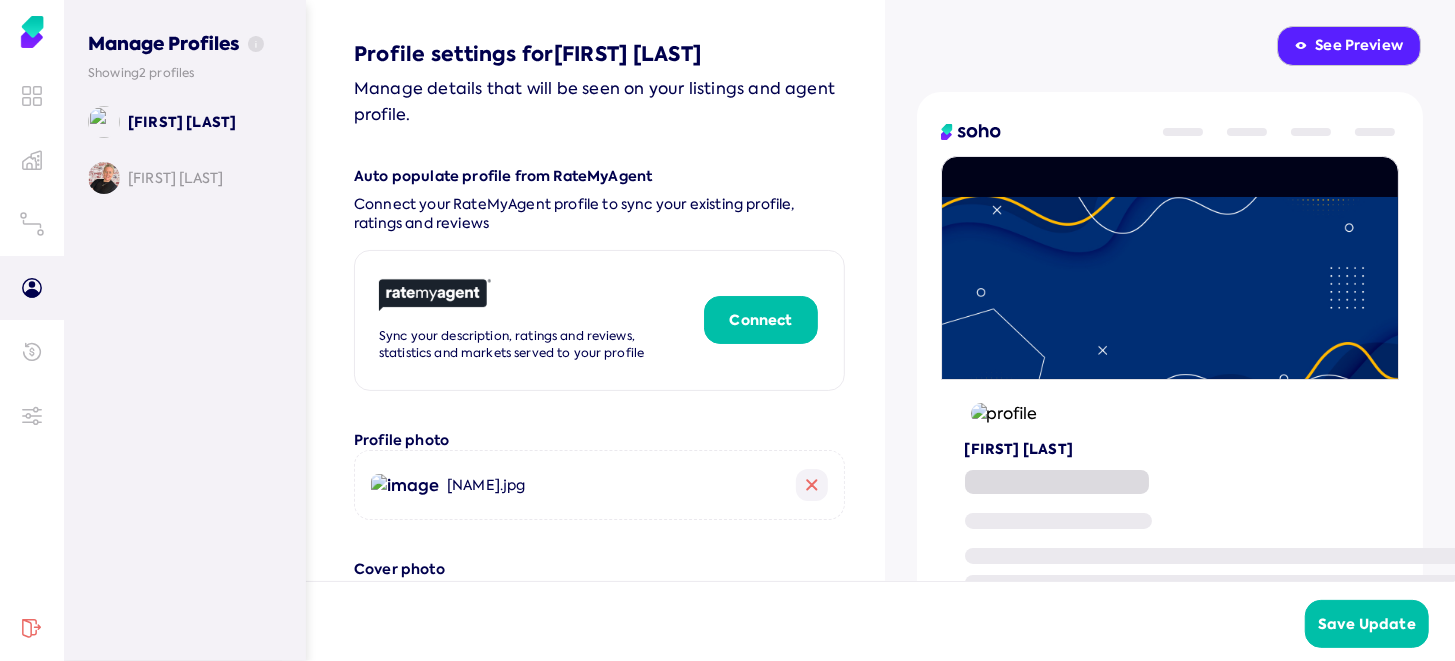 click at bounding box center (1170, 288) 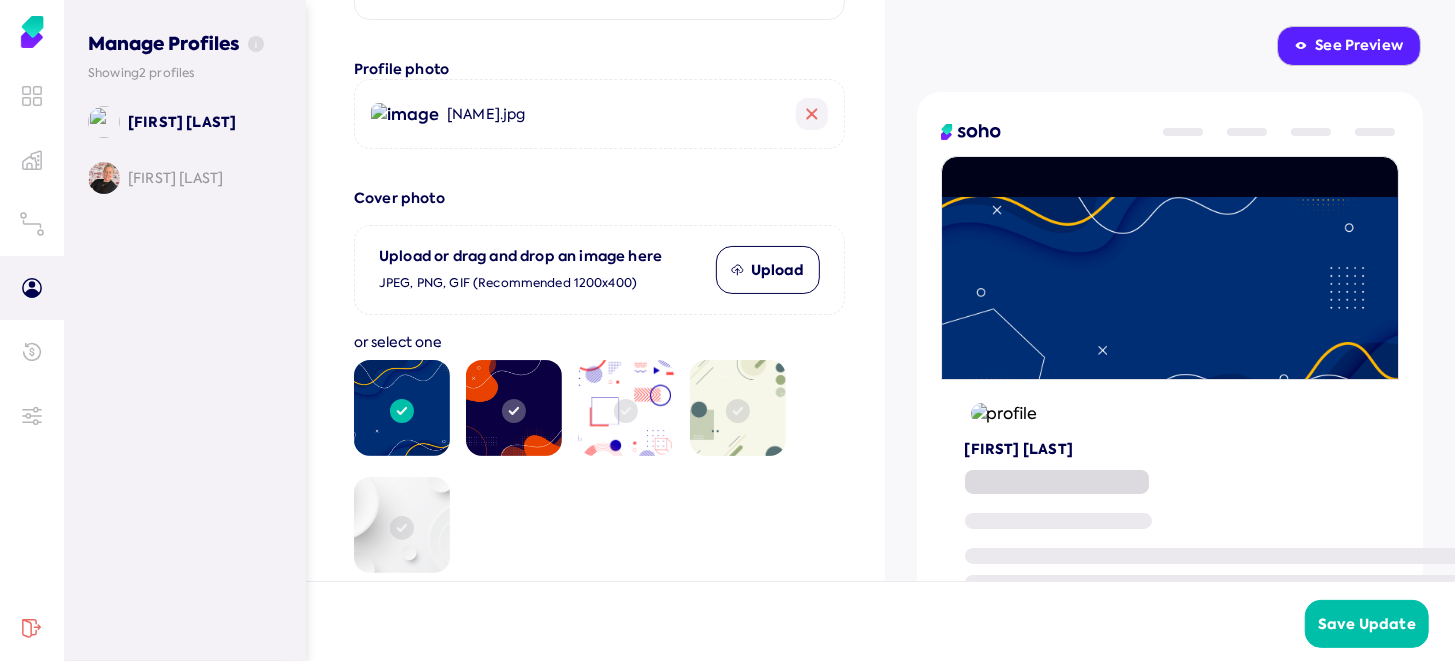click on "Upload" at bounding box center [768, 270] 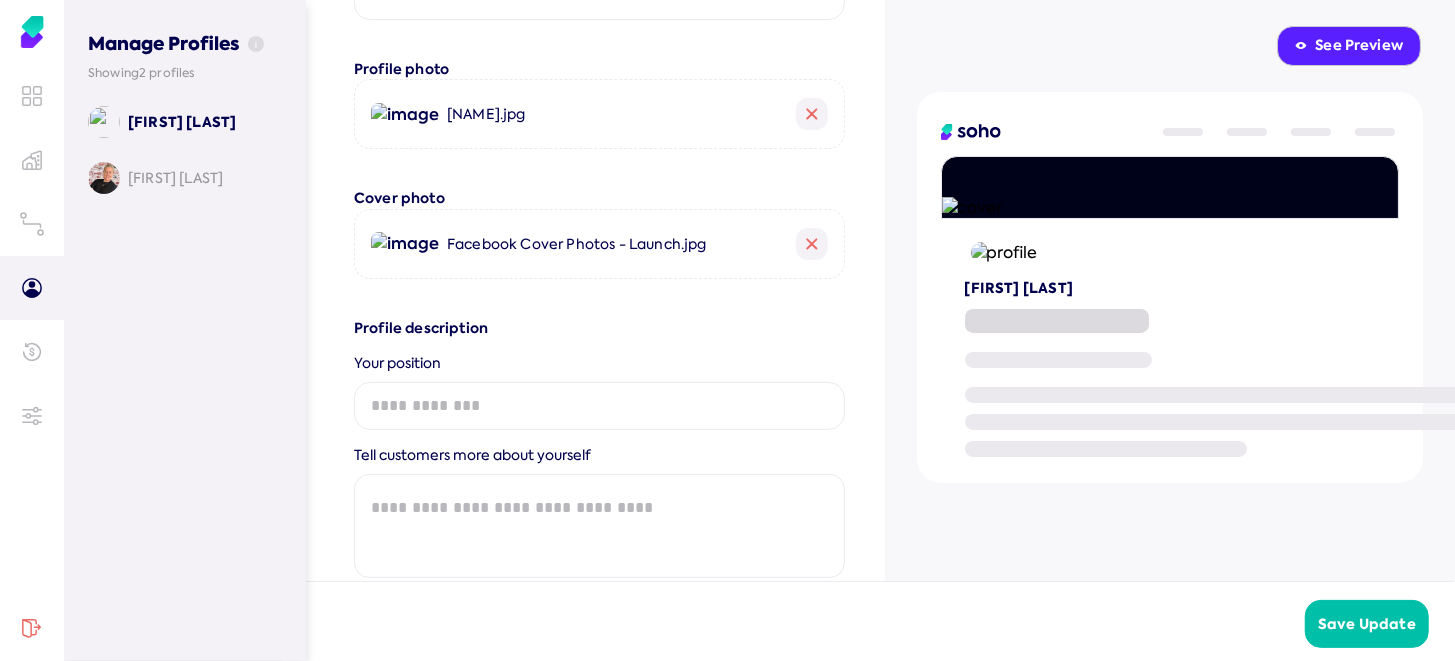 click at bounding box center [599, 406] 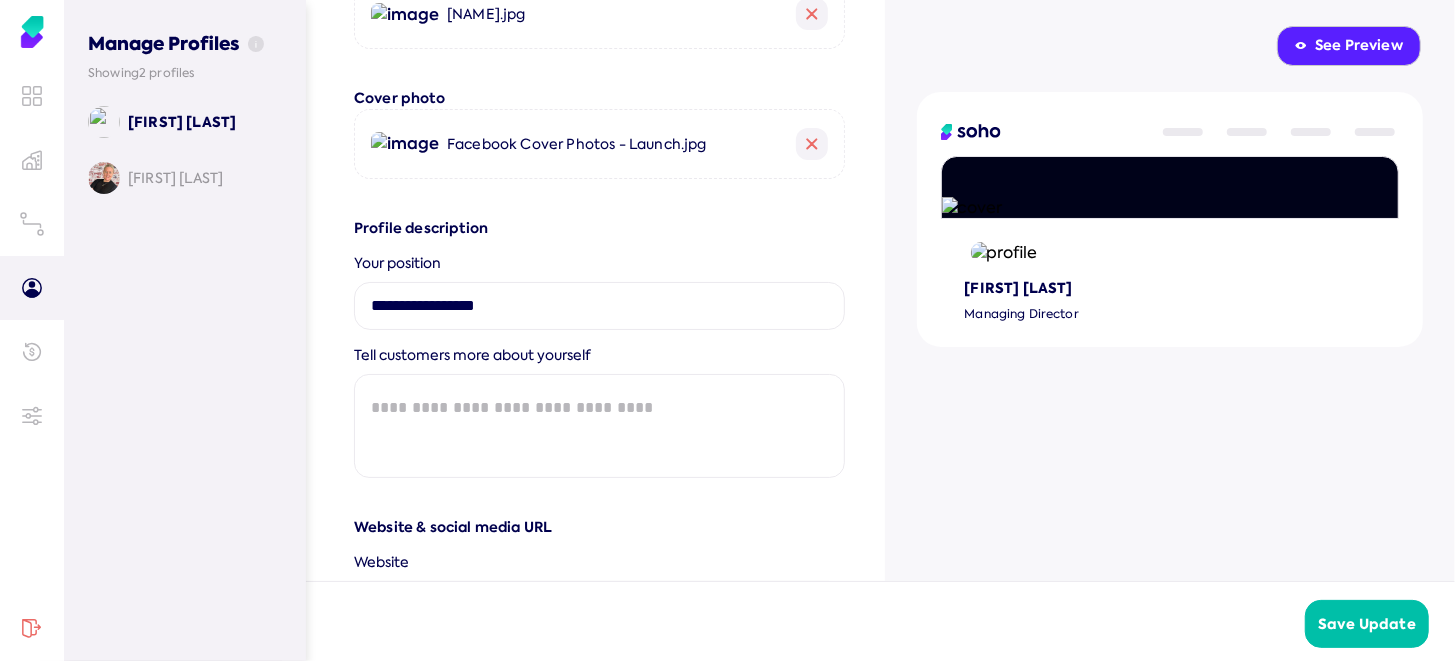 scroll, scrollTop: 571, scrollLeft: 0, axis: vertical 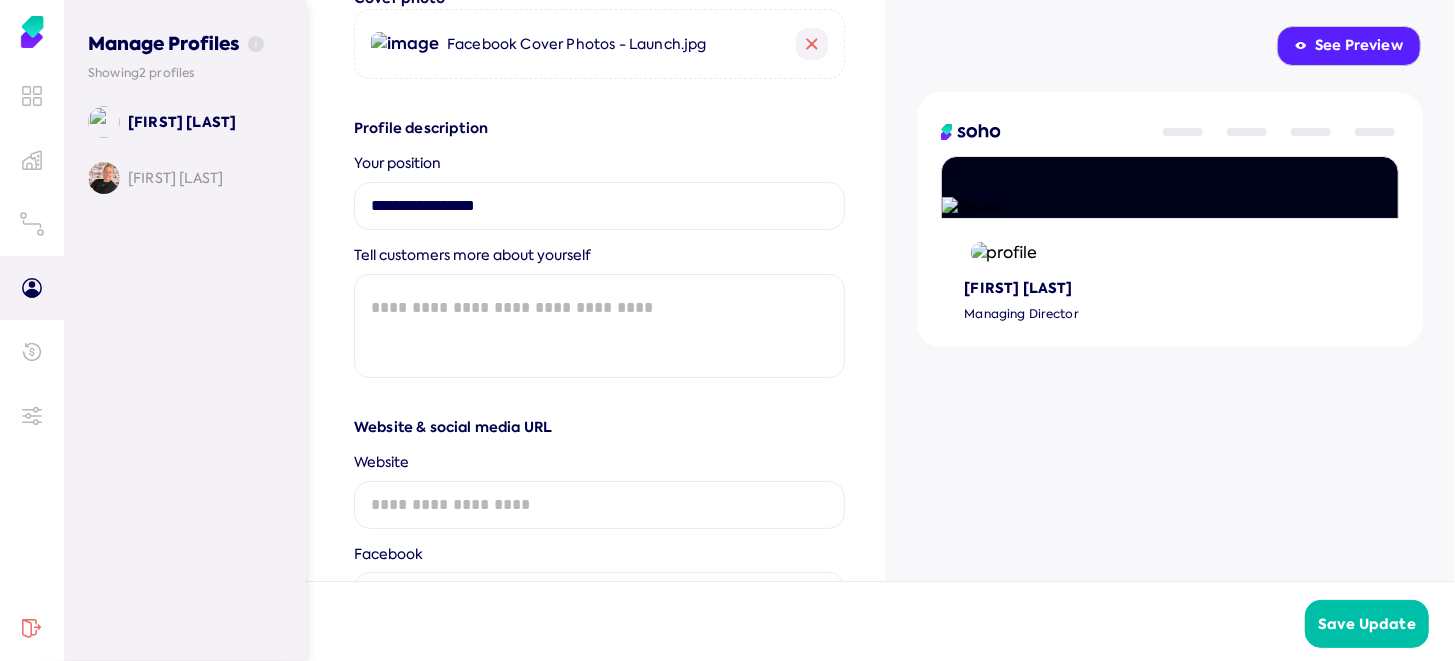type on "**********" 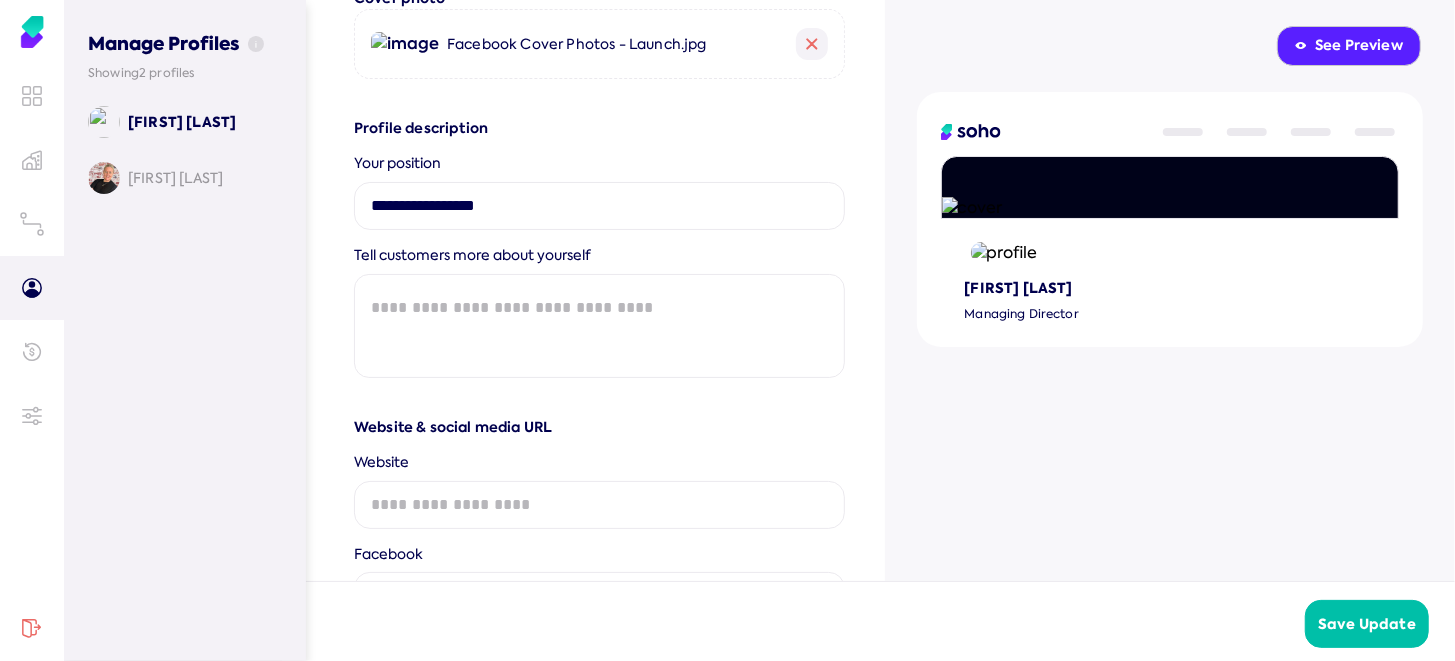 click at bounding box center [599, 505] 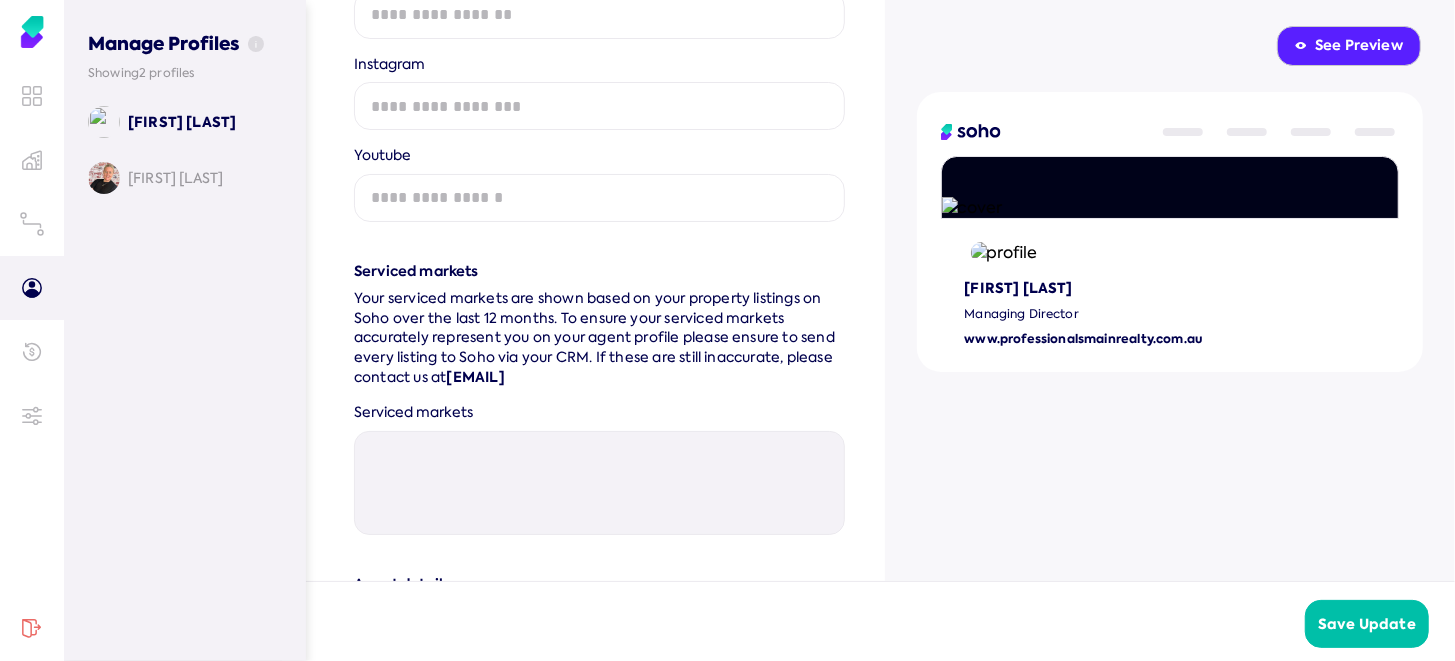 scroll, scrollTop: 1471, scrollLeft: 0, axis: vertical 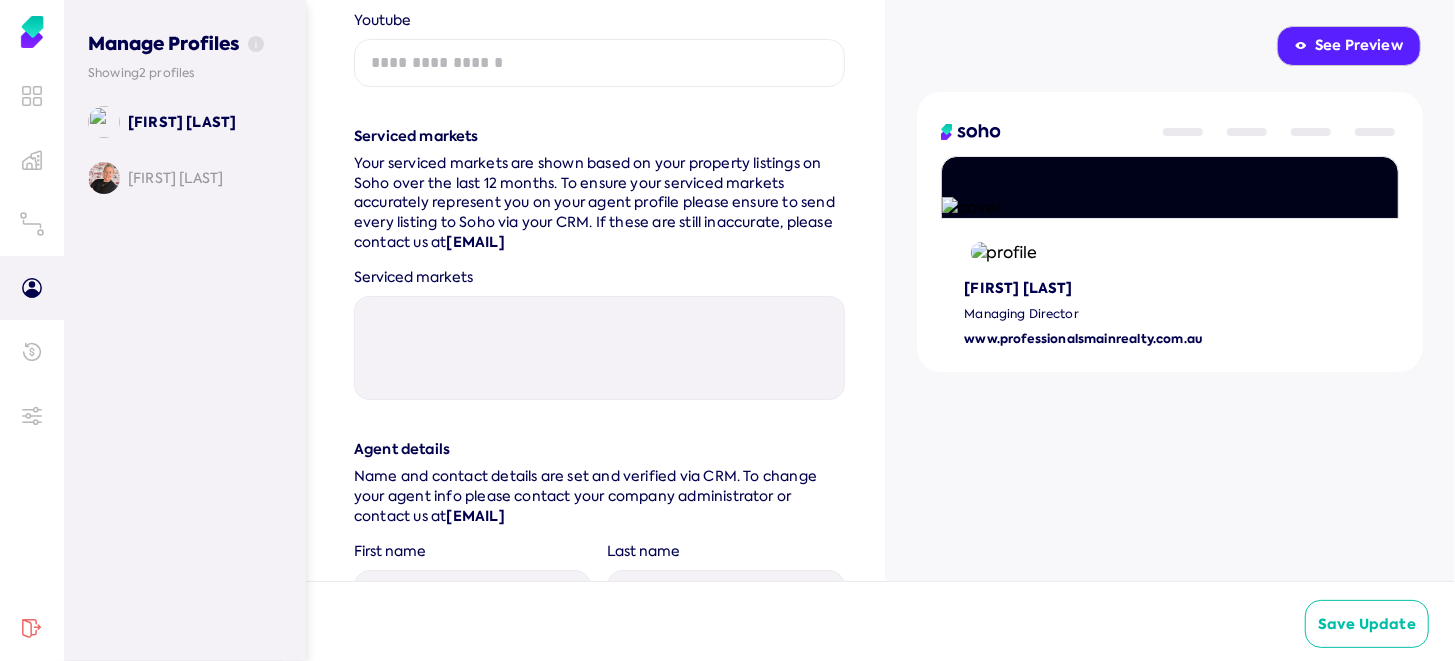 type on "**********" 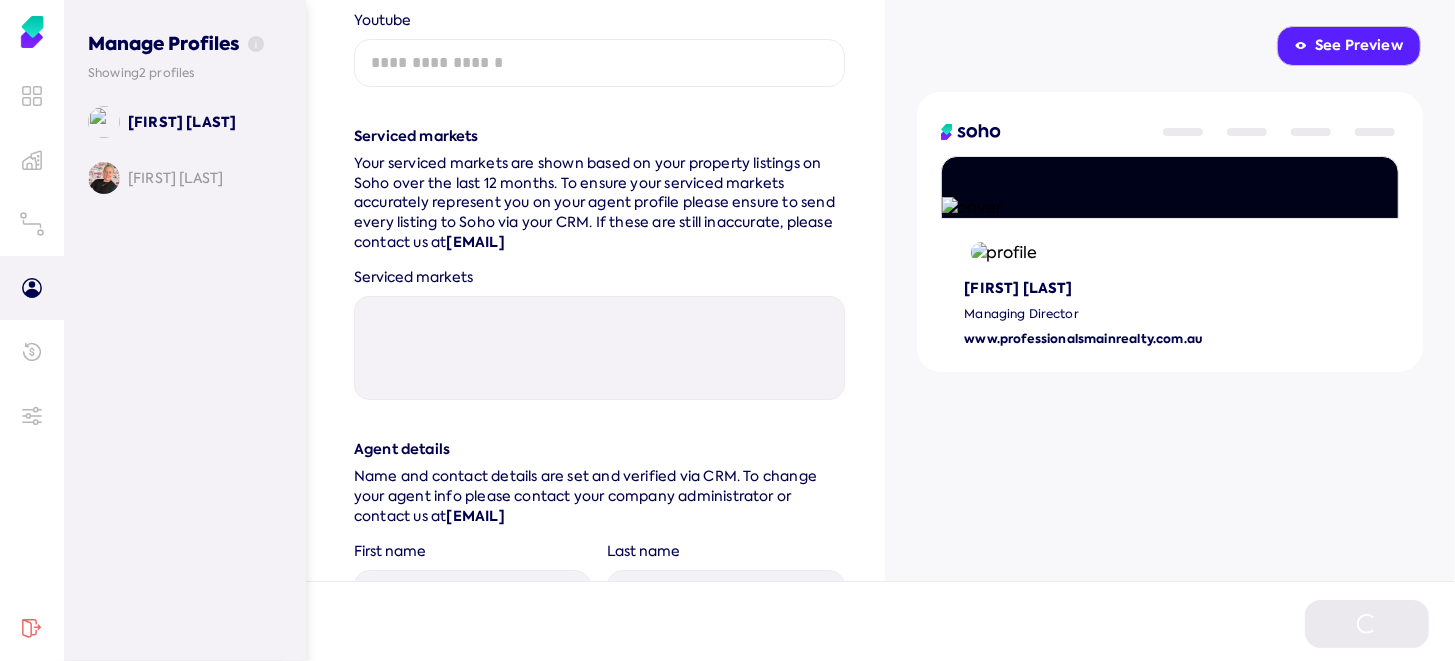 click on "See Preview" at bounding box center (1349, 46) 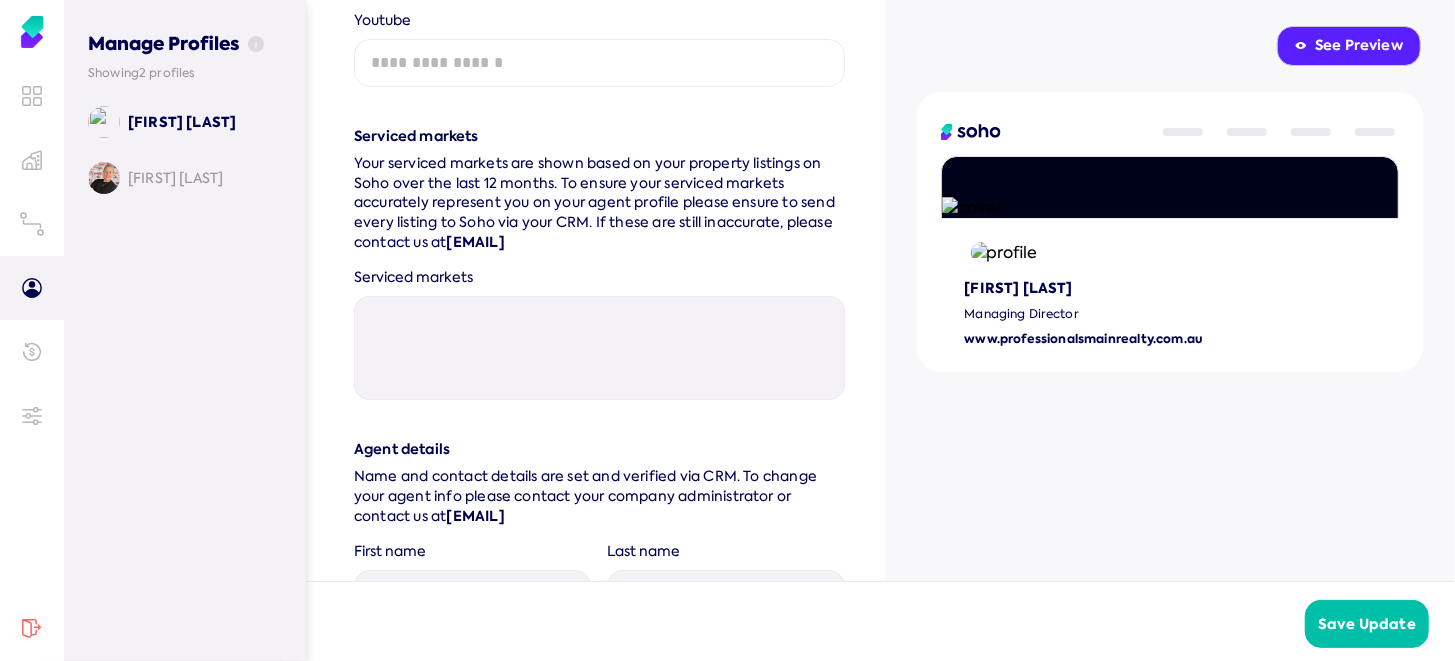 click on "[FIRST] [LAST]" at bounding box center (175, 178) 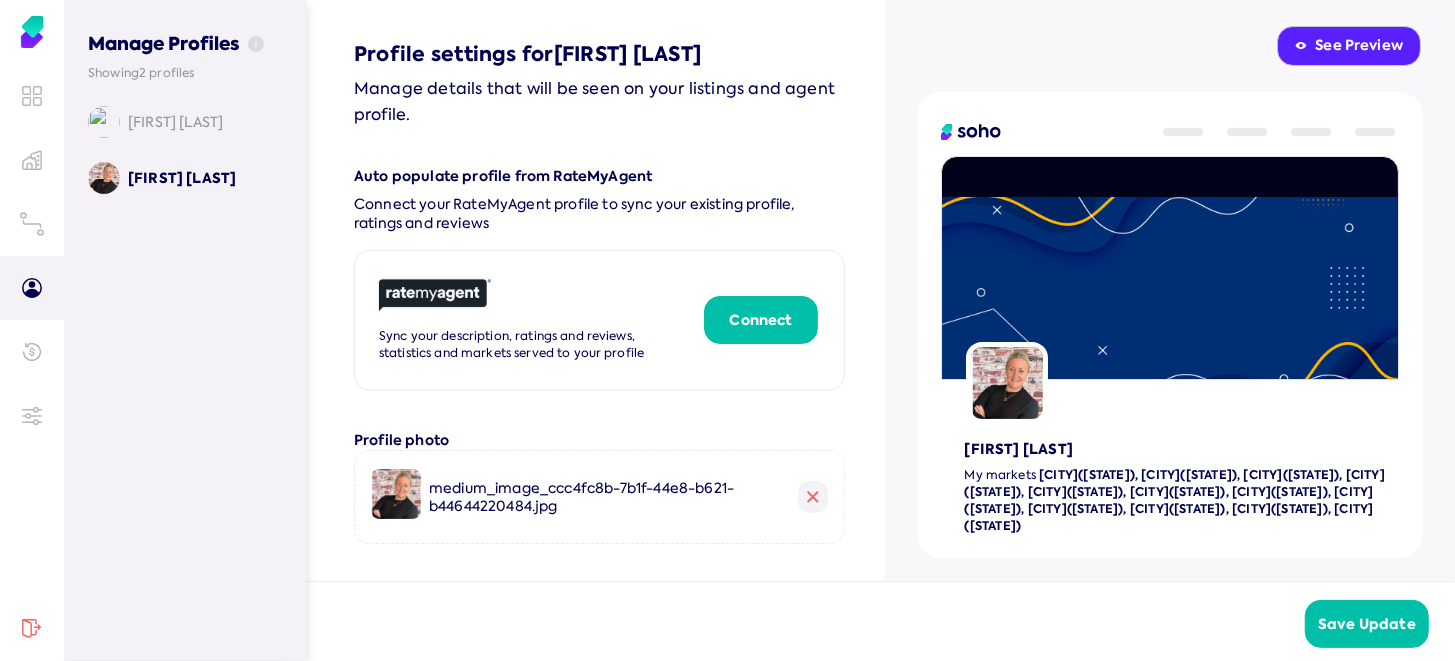 click on "[FIRST] [LAST]" at bounding box center (175, 122) 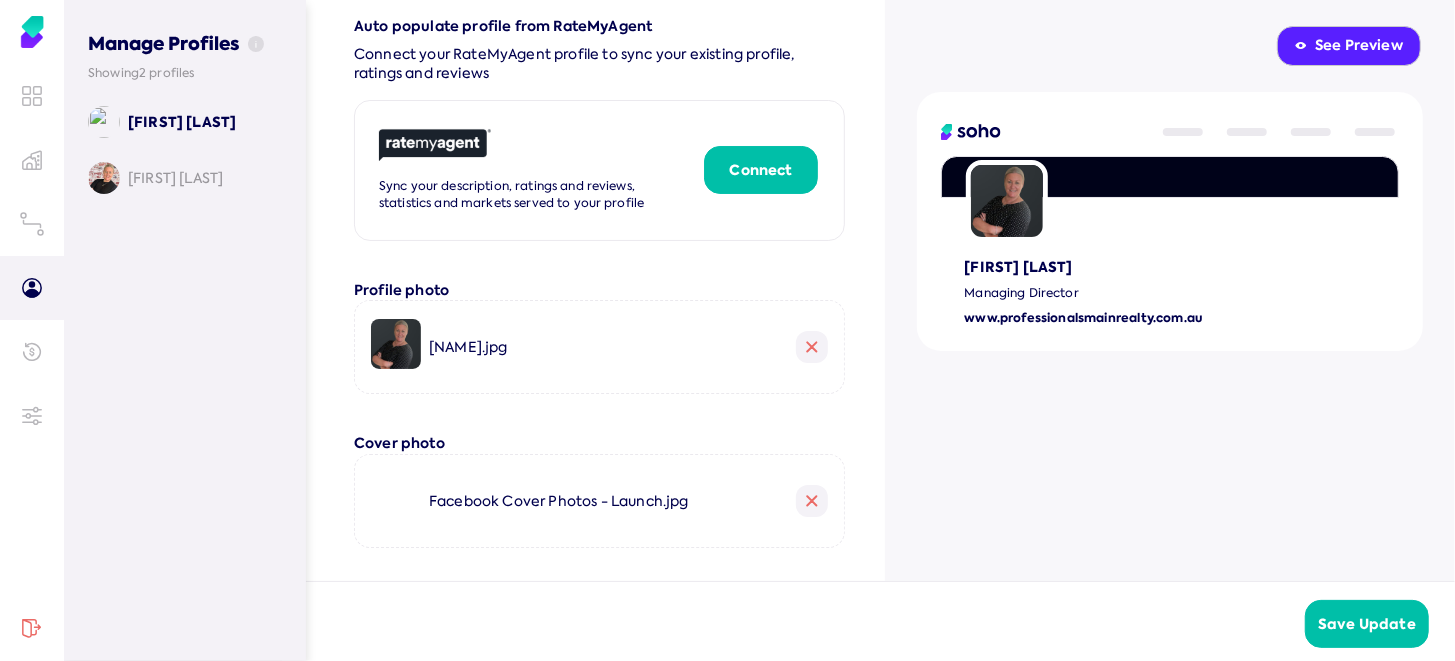 scroll, scrollTop: 0, scrollLeft: 0, axis: both 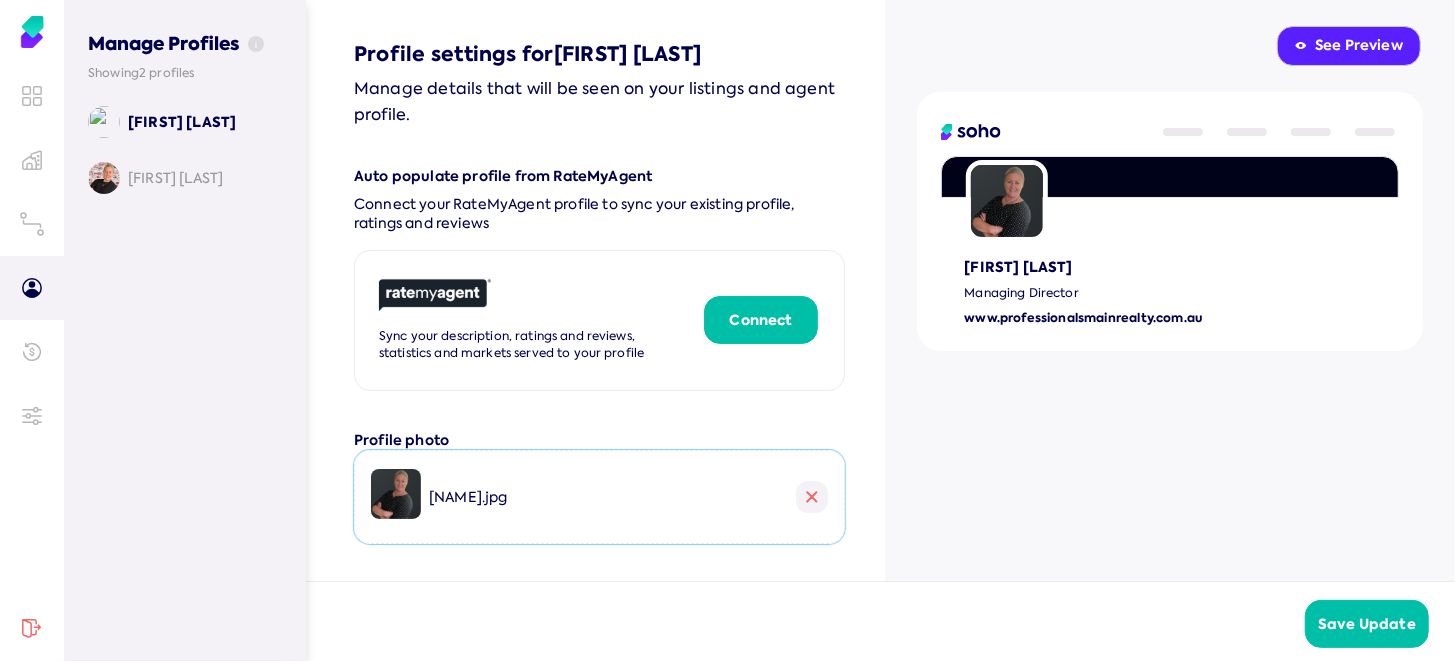 click on "[NAME].jpg" at bounding box center (468, 497) 